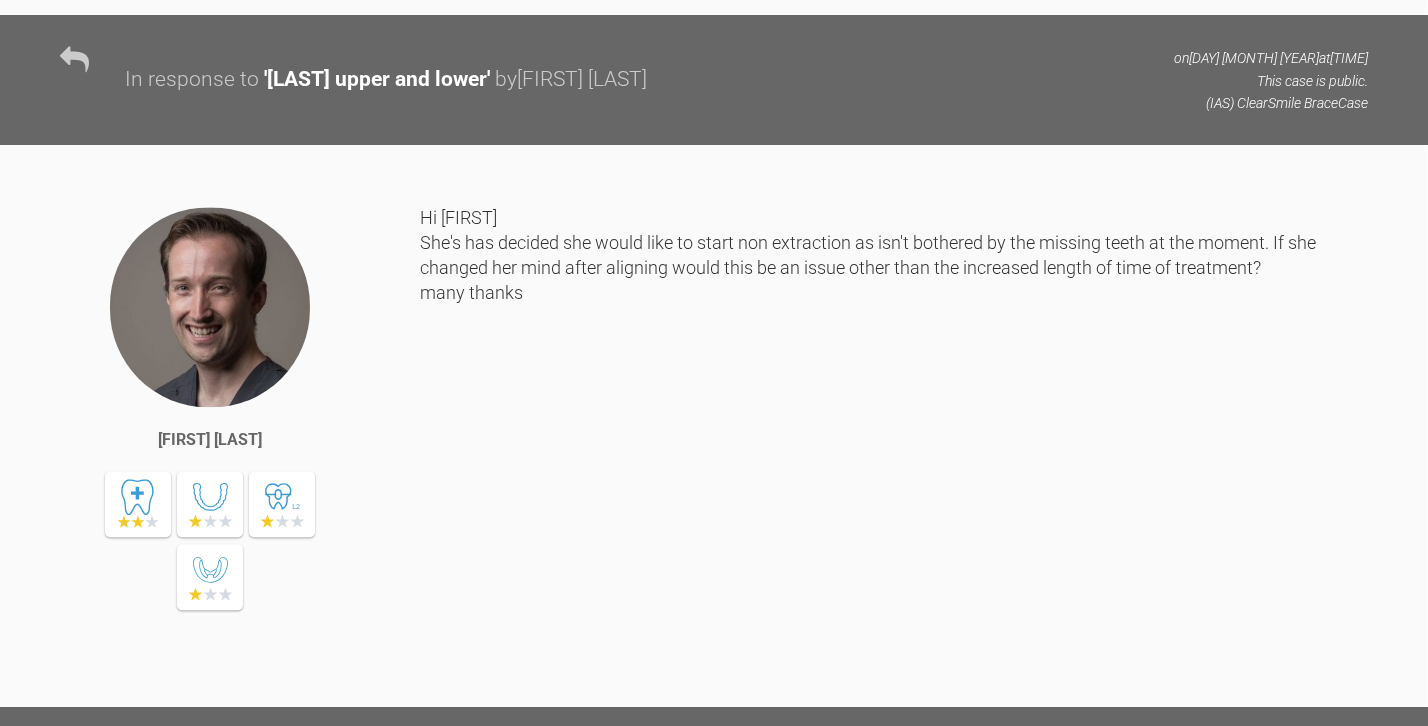scroll, scrollTop: 4909, scrollLeft: 0, axis: vertical 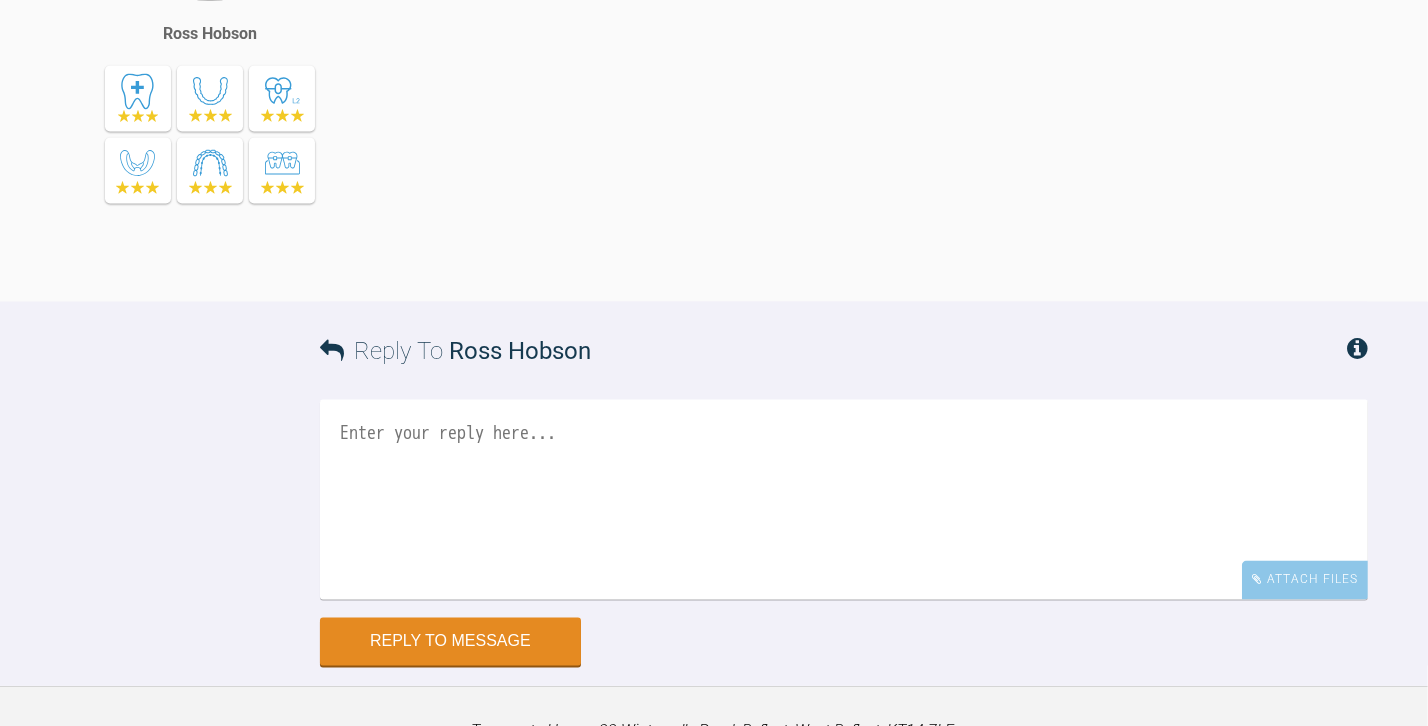 drag, startPoint x: 652, startPoint y: 439, endPoint x: 758, endPoint y: 421, distance: 107.51744 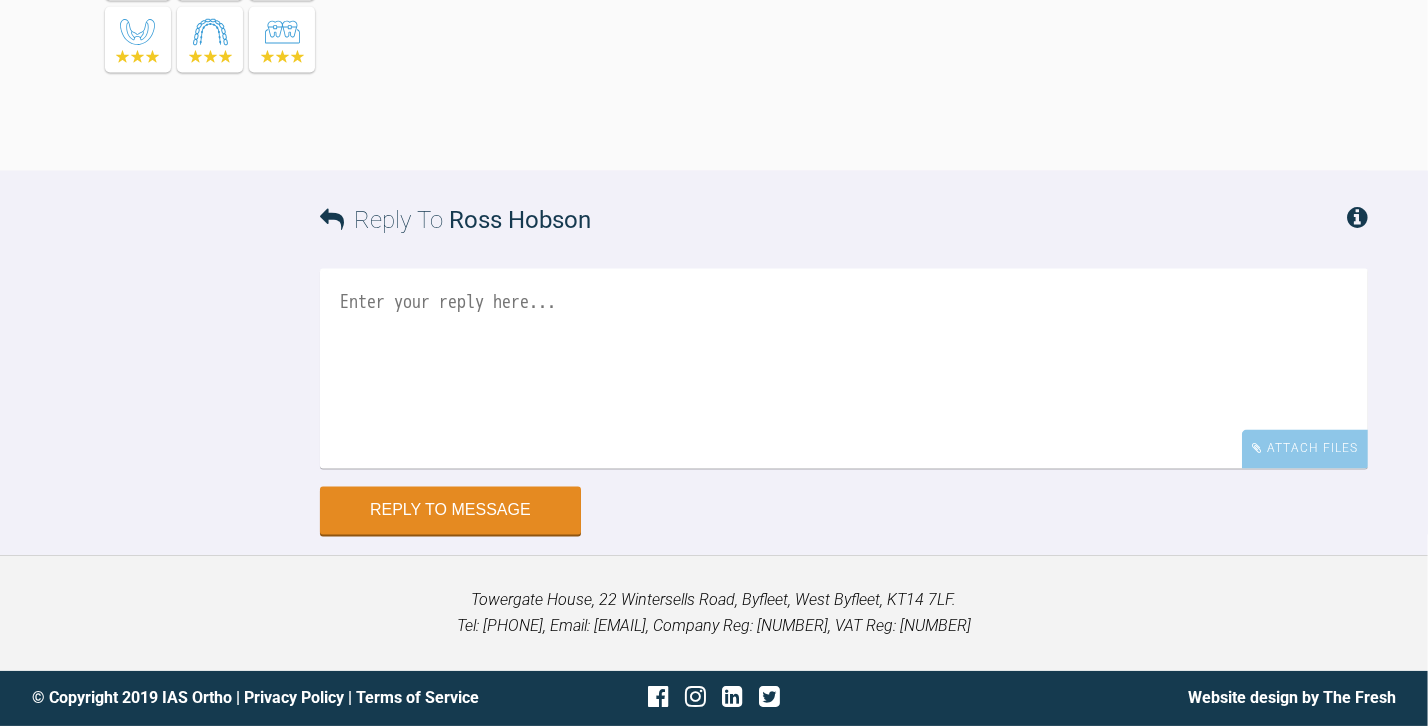 scroll, scrollTop: 11491, scrollLeft: 0, axis: vertical 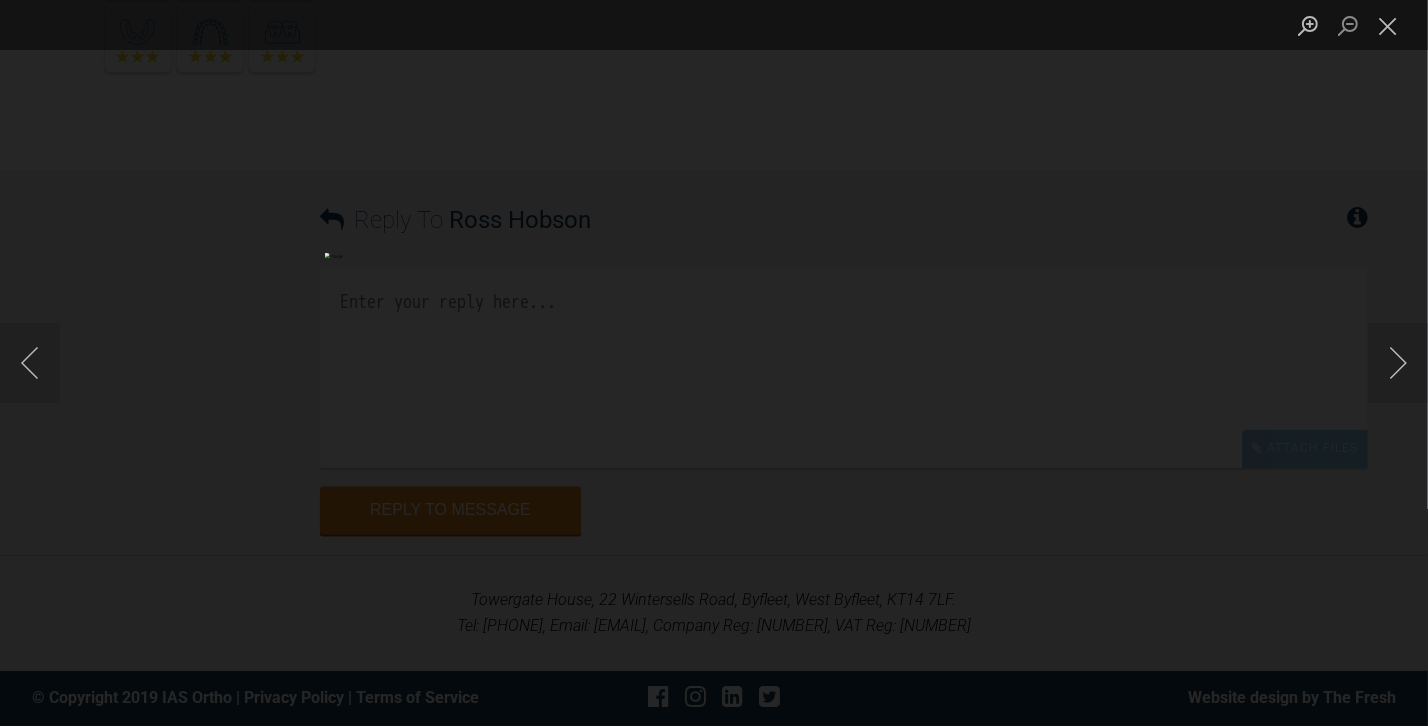click at bounding box center (714, 363) 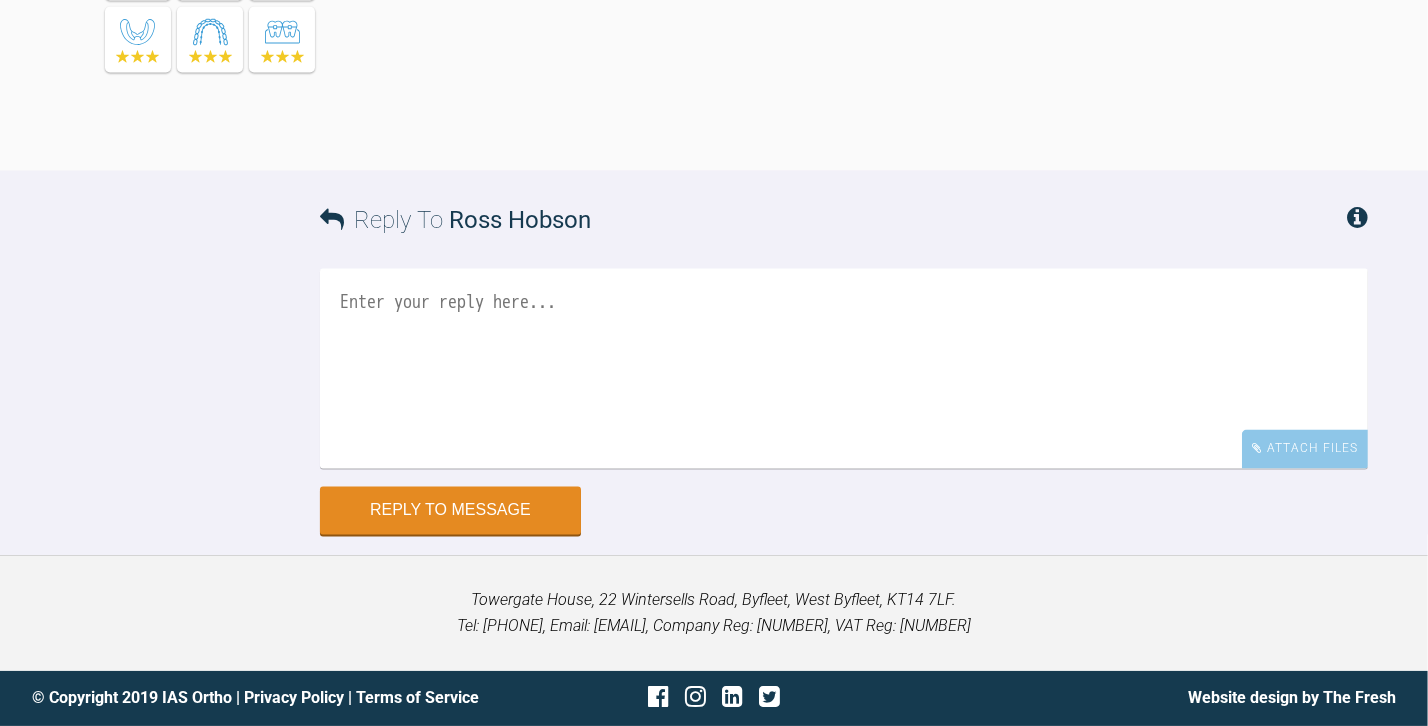 scroll, scrollTop: 12946, scrollLeft: 0, axis: vertical 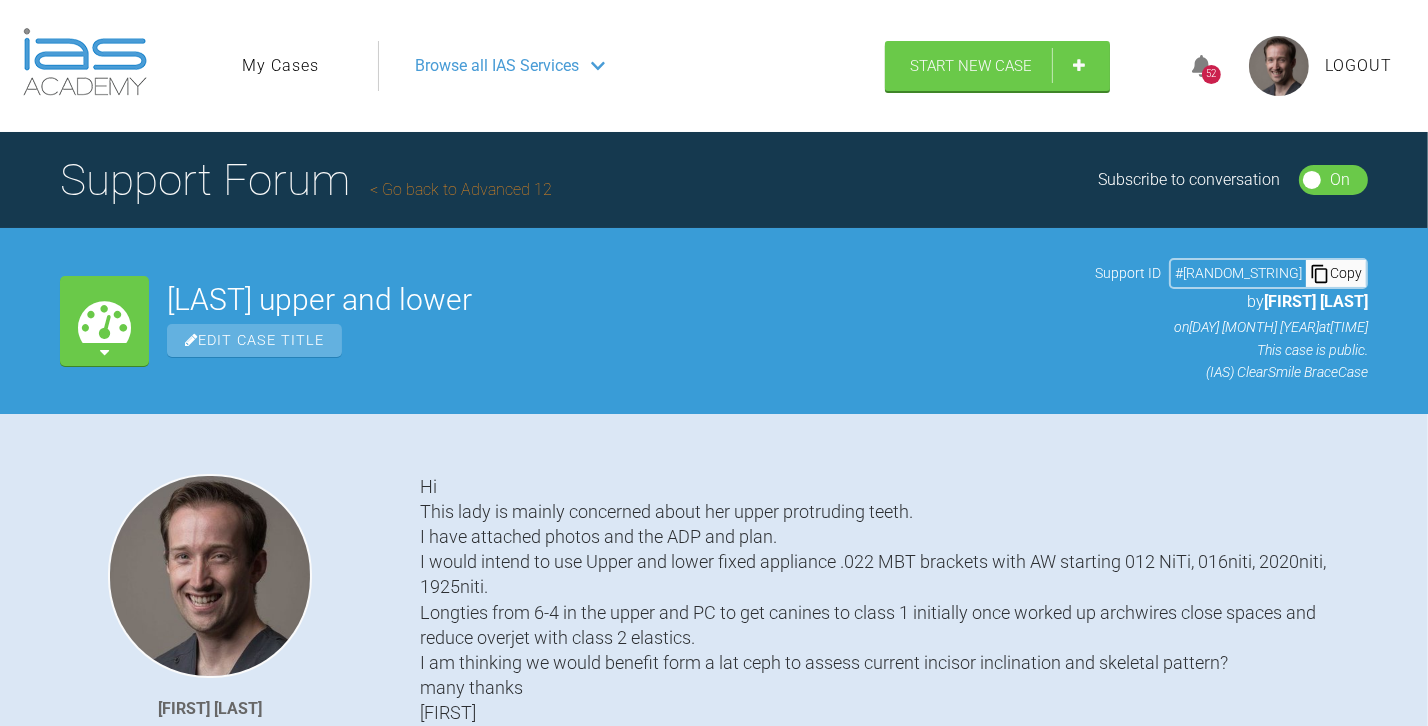 click on "52" at bounding box center (1211, 66) 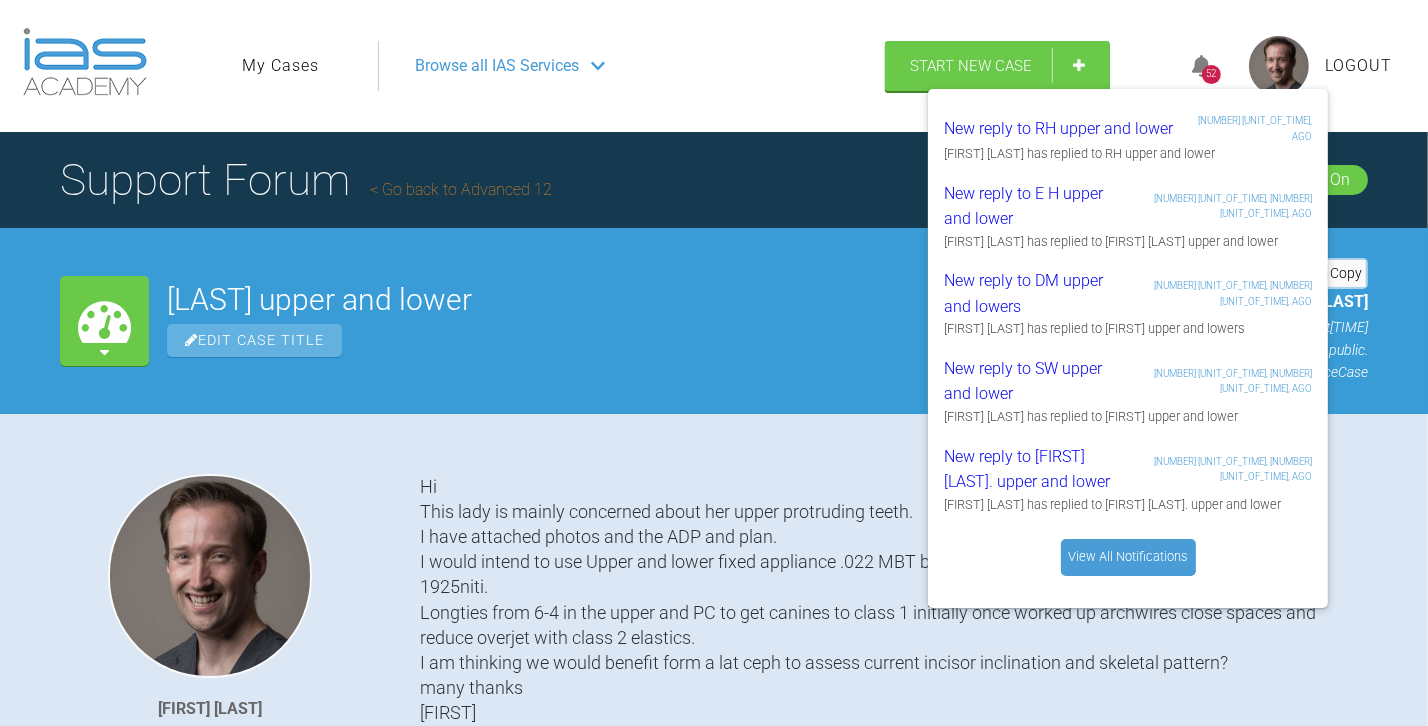 click on "View All Notifications" at bounding box center [1128, 557] 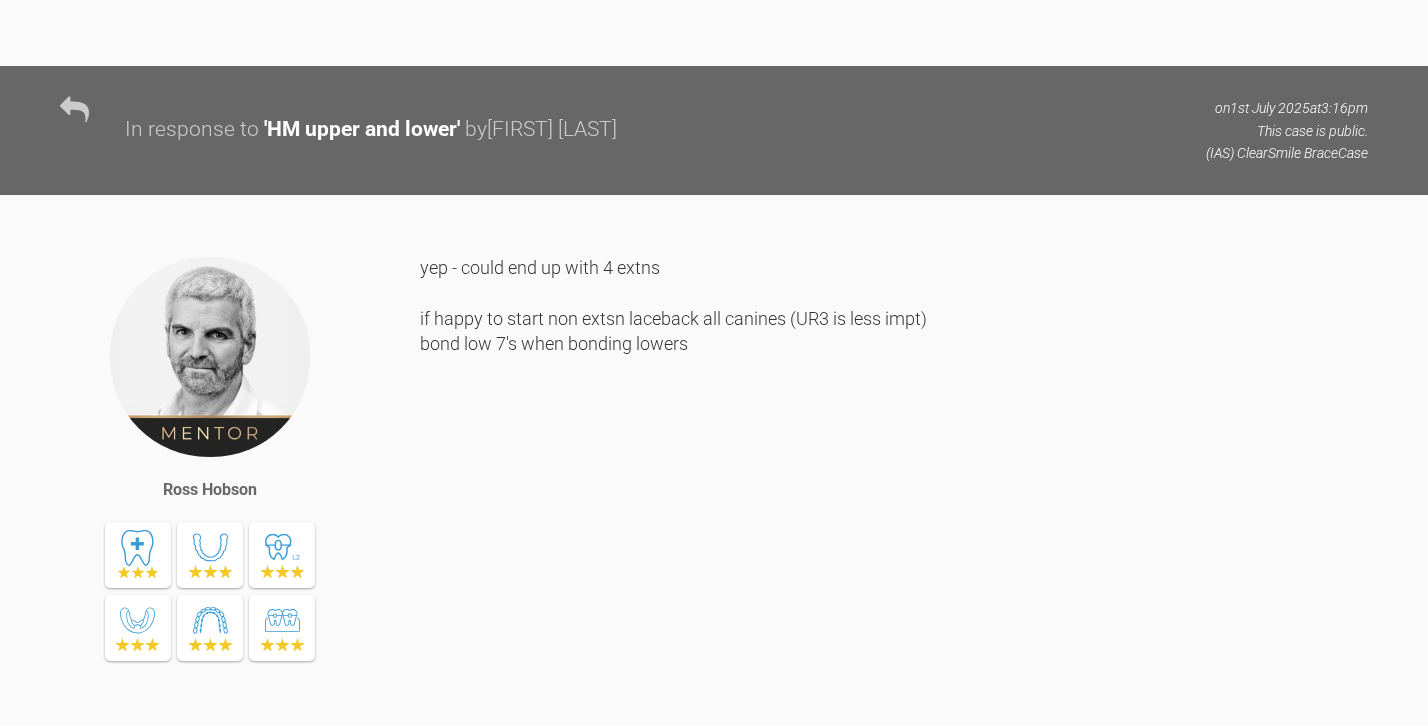 scroll, scrollTop: 3363, scrollLeft: 0, axis: vertical 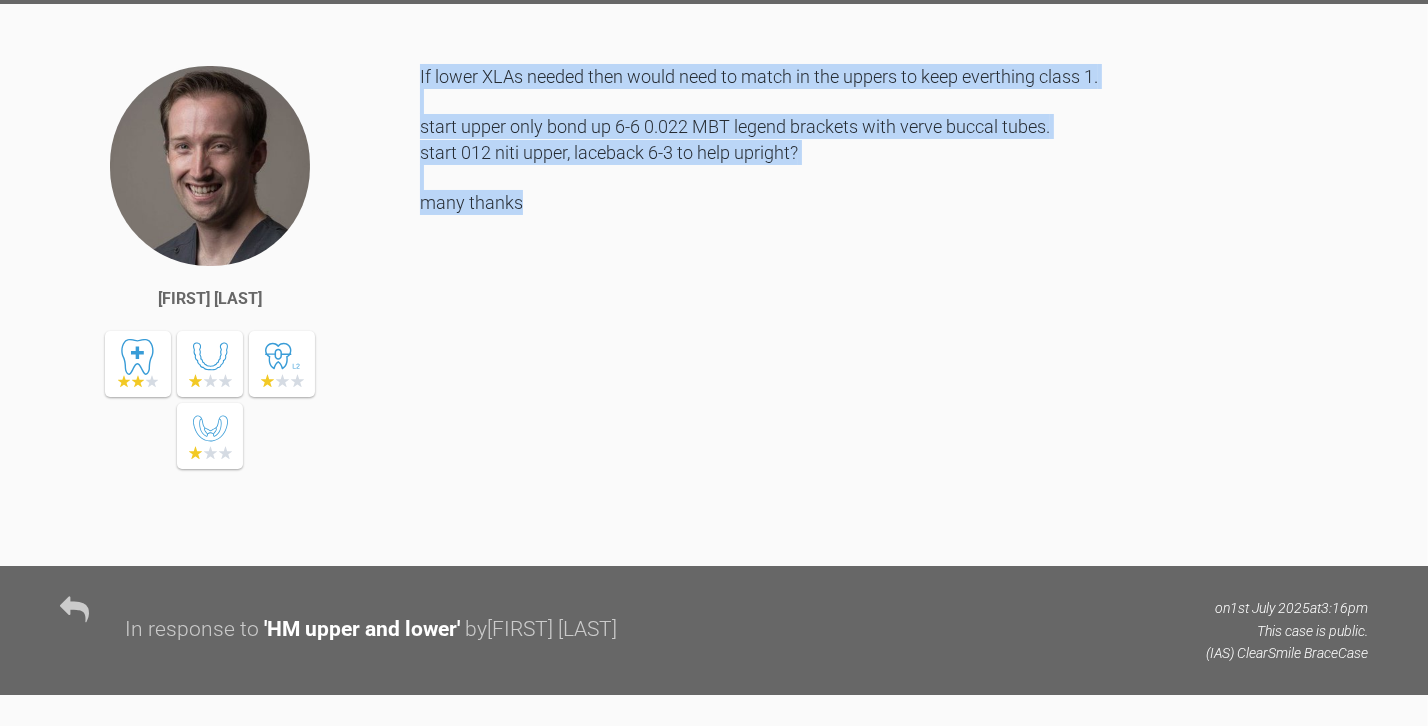 drag, startPoint x: 420, startPoint y: 502, endPoint x: 524, endPoint y: 640, distance: 172.80046 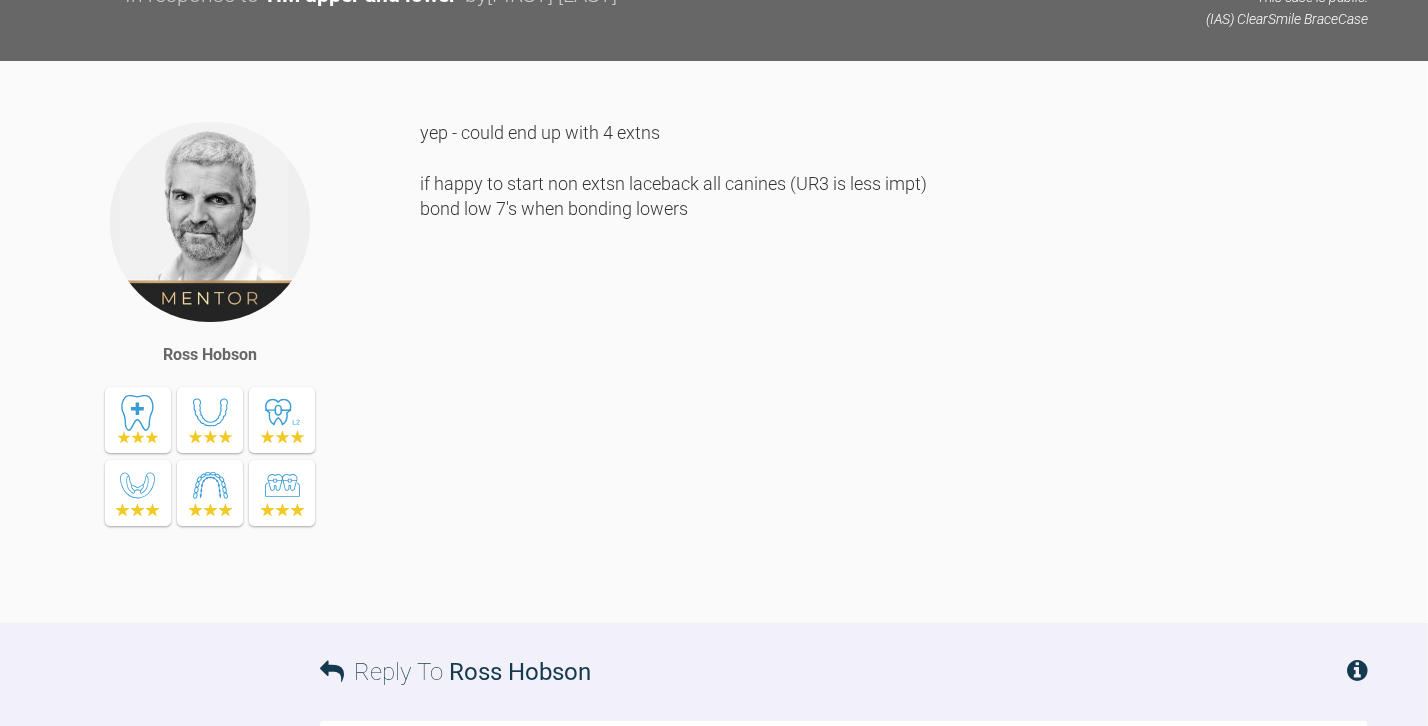 scroll, scrollTop: 4000, scrollLeft: 0, axis: vertical 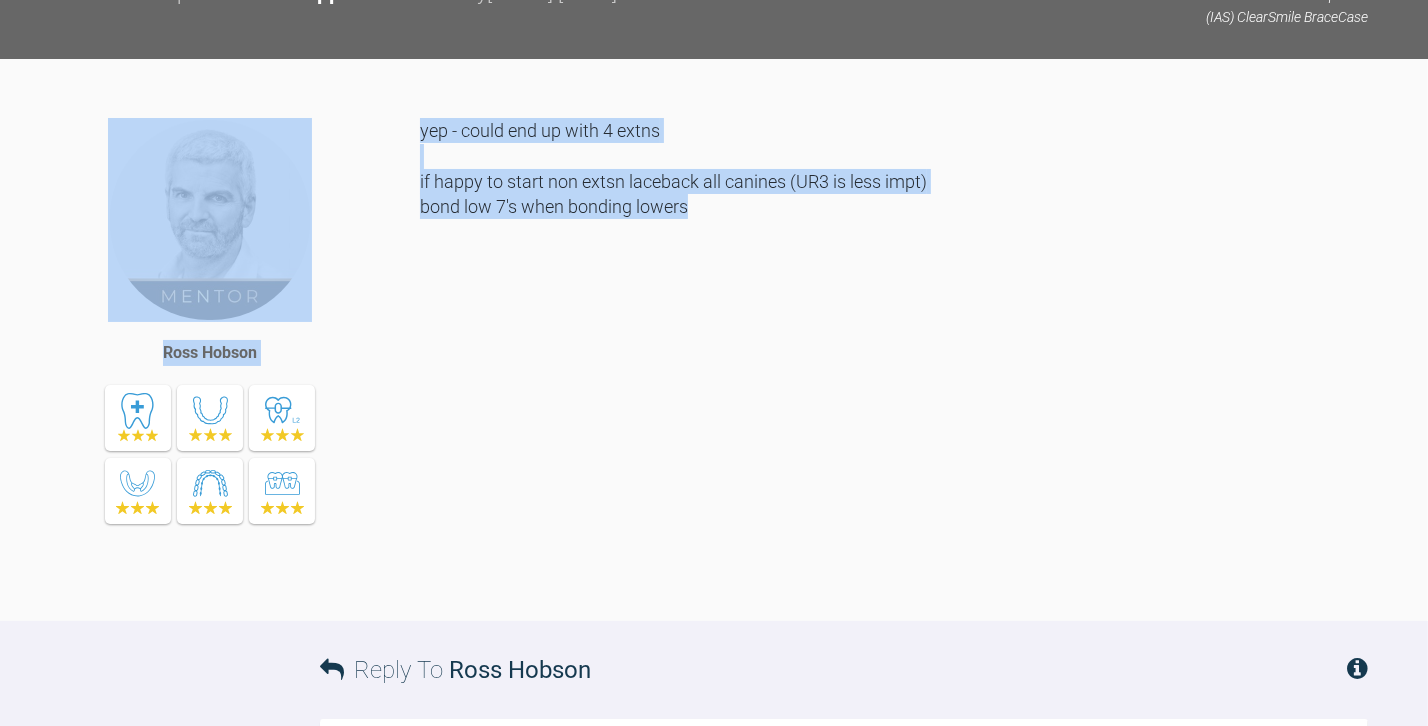 drag, startPoint x: 710, startPoint y: 638, endPoint x: 401, endPoint y: 661, distance: 309.8548 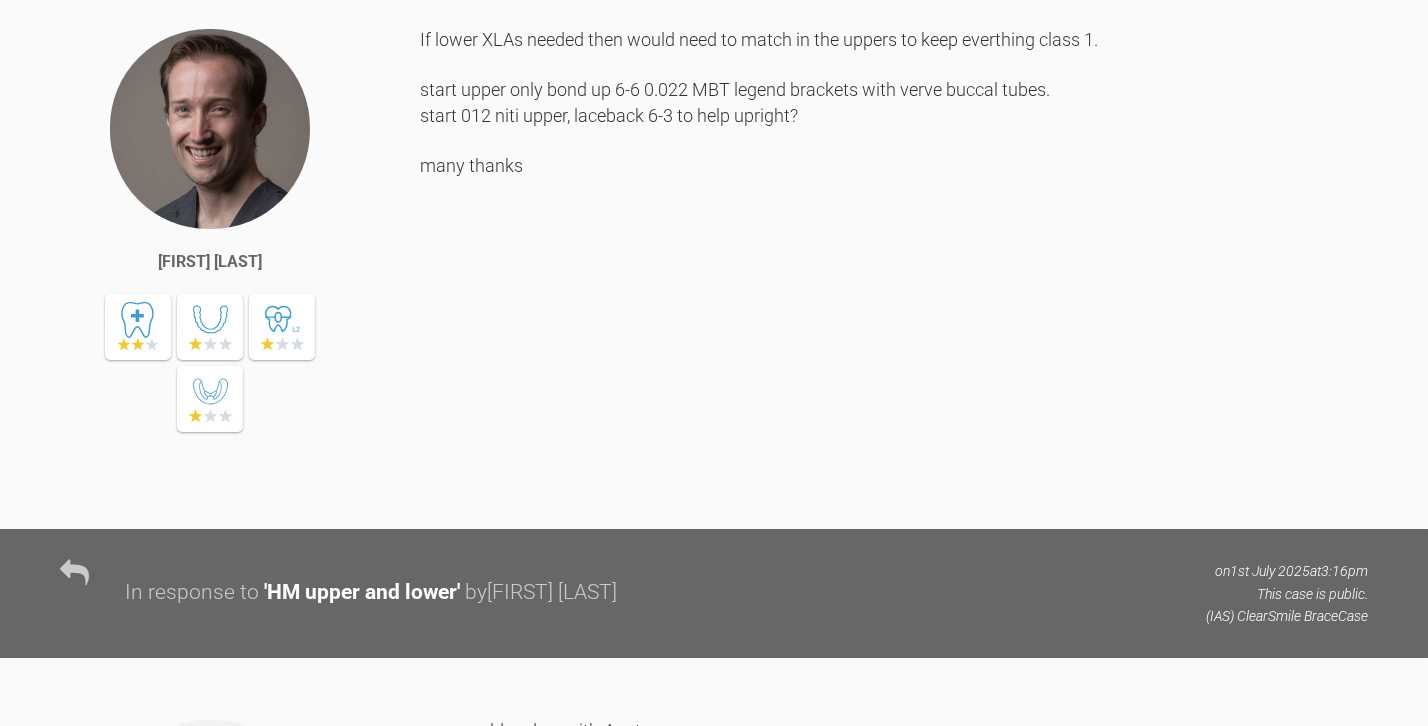 scroll, scrollTop: 3545, scrollLeft: 0, axis: vertical 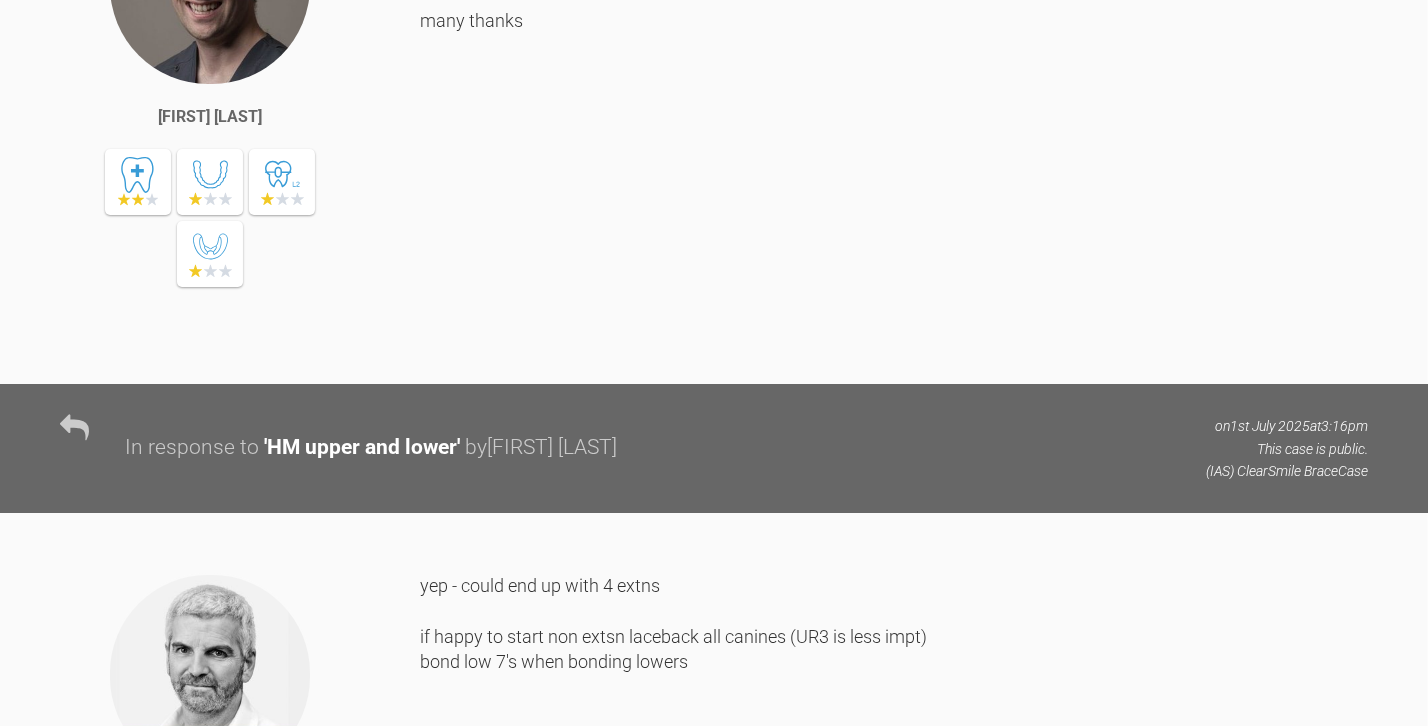 drag, startPoint x: 420, startPoint y: 327, endPoint x: 715, endPoint y: 371, distance: 298.2633 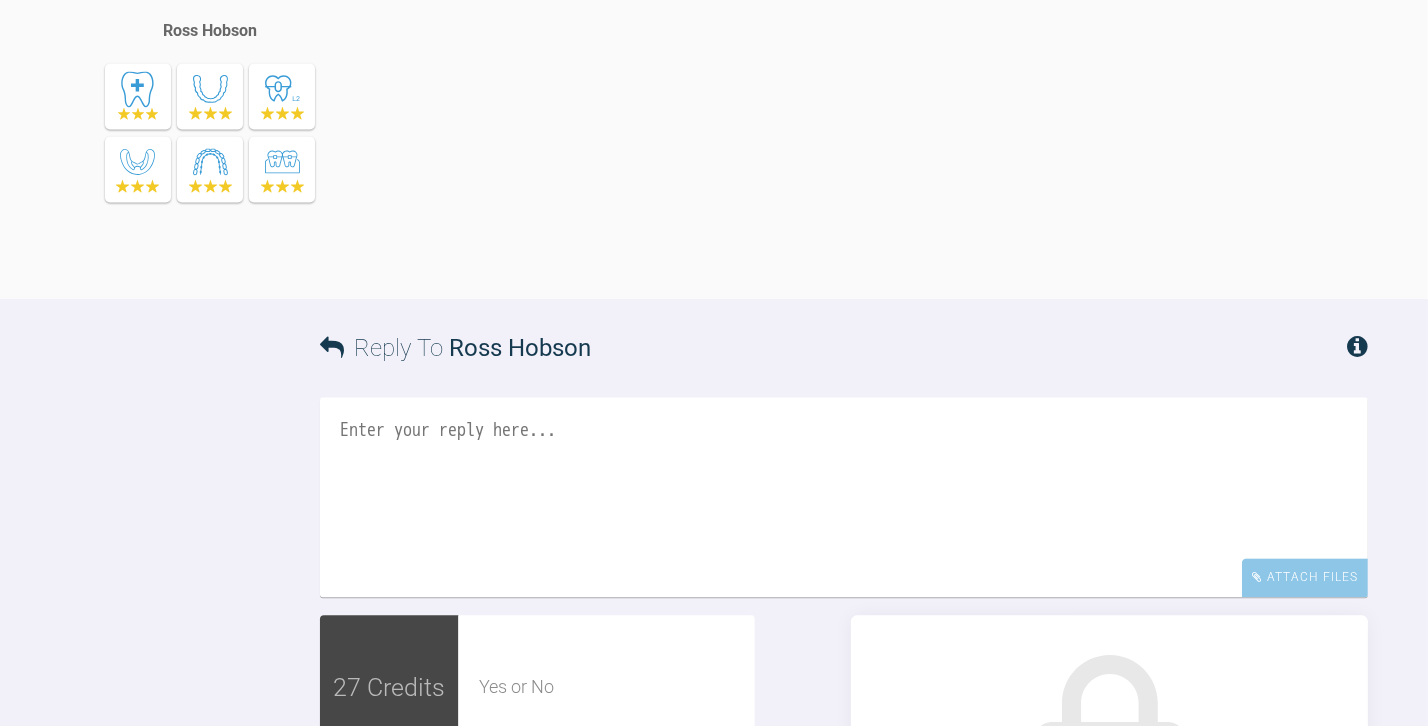 scroll, scrollTop: 4320, scrollLeft: 0, axis: vertical 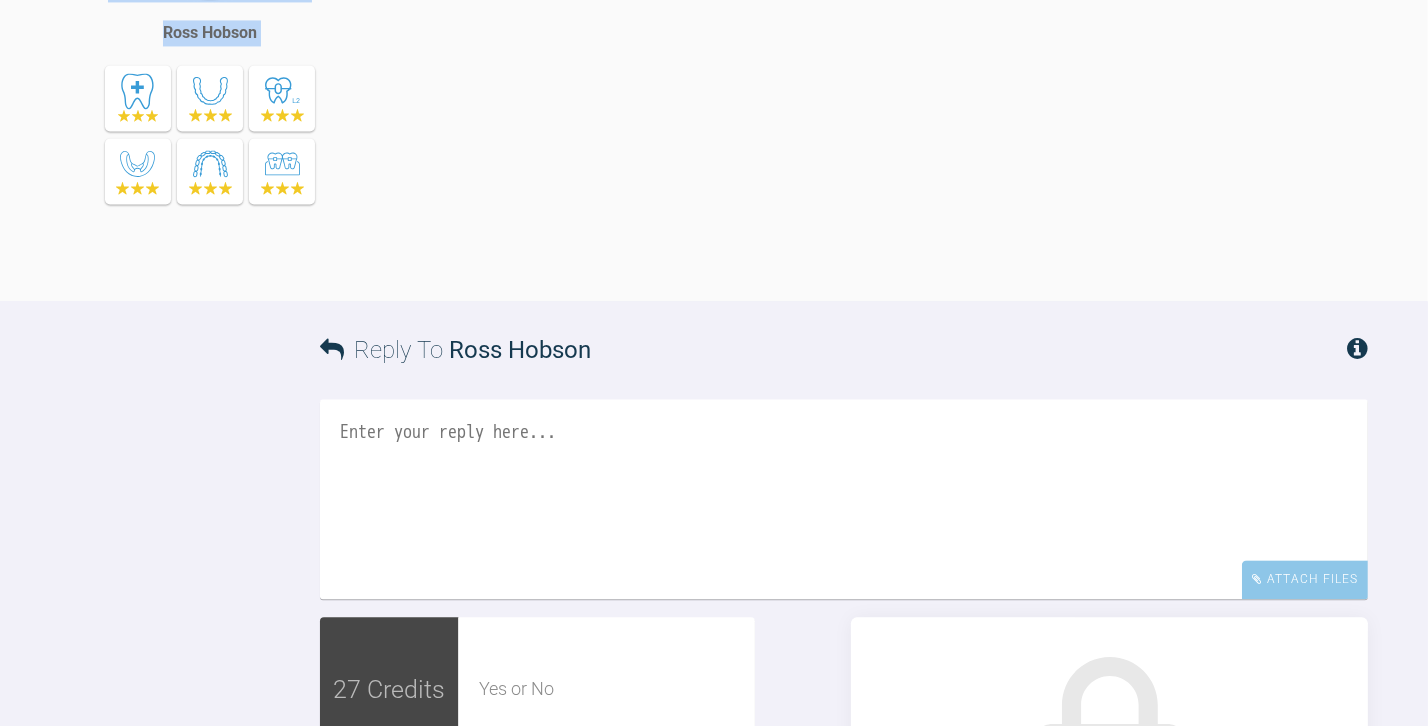 drag, startPoint x: 410, startPoint y: 249, endPoint x: 660, endPoint y: 242, distance: 250.09798 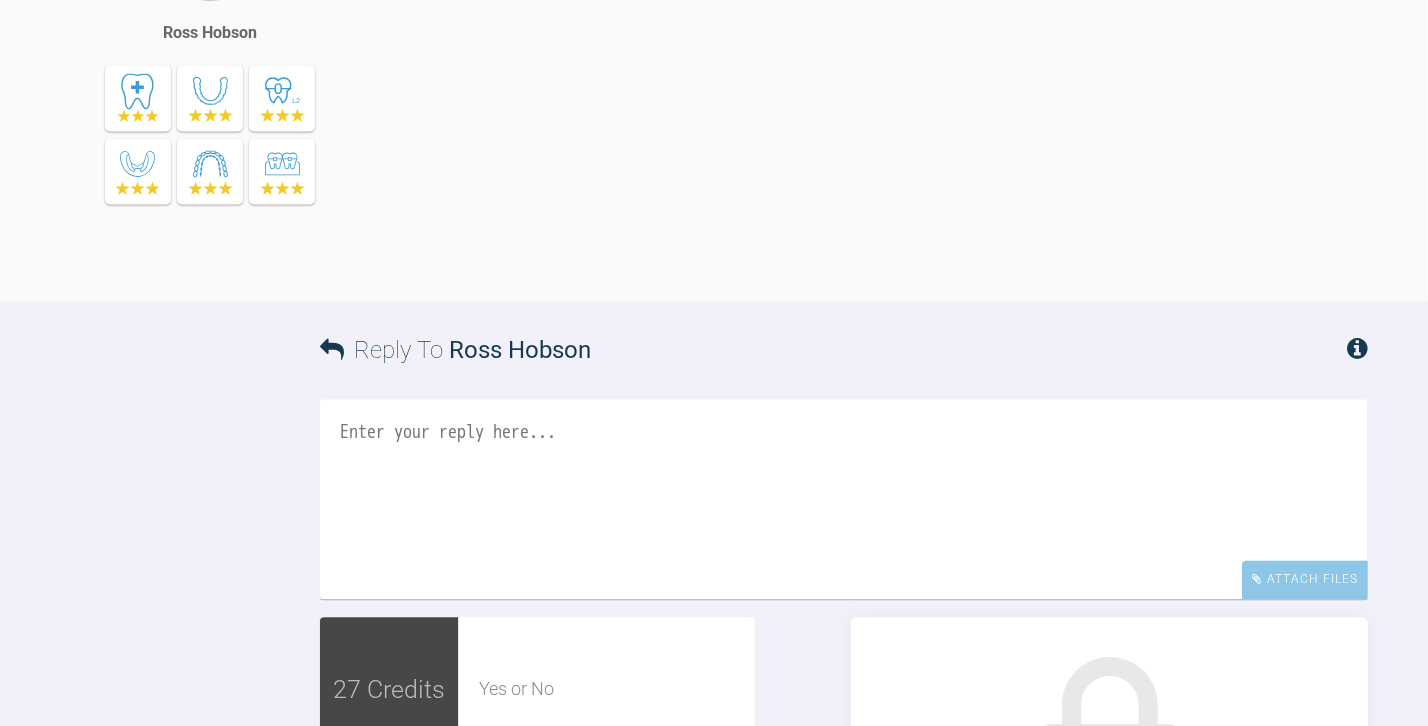 drag, startPoint x: 701, startPoint y: 322, endPoint x: 423, endPoint y: 246, distance: 288.20132 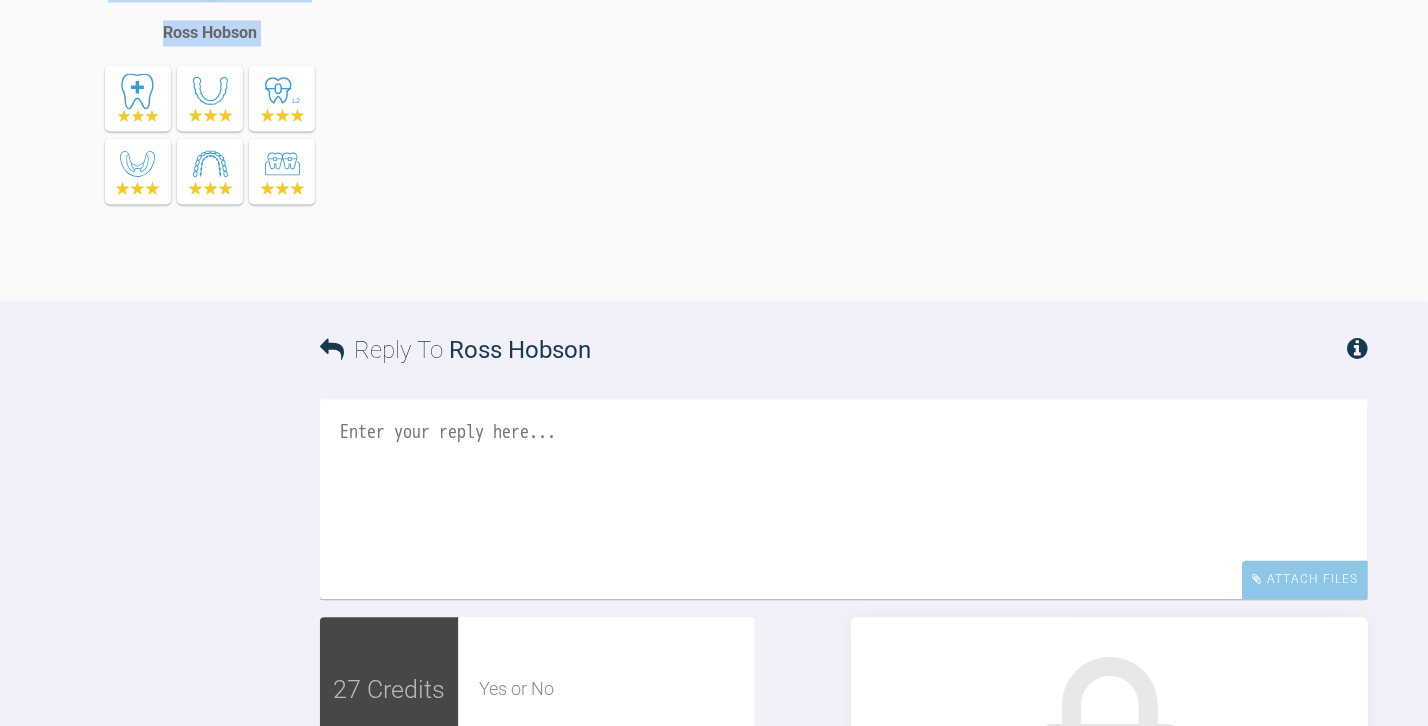 drag, startPoint x: 416, startPoint y: 239, endPoint x: 661, endPoint y: 331, distance: 261.70404 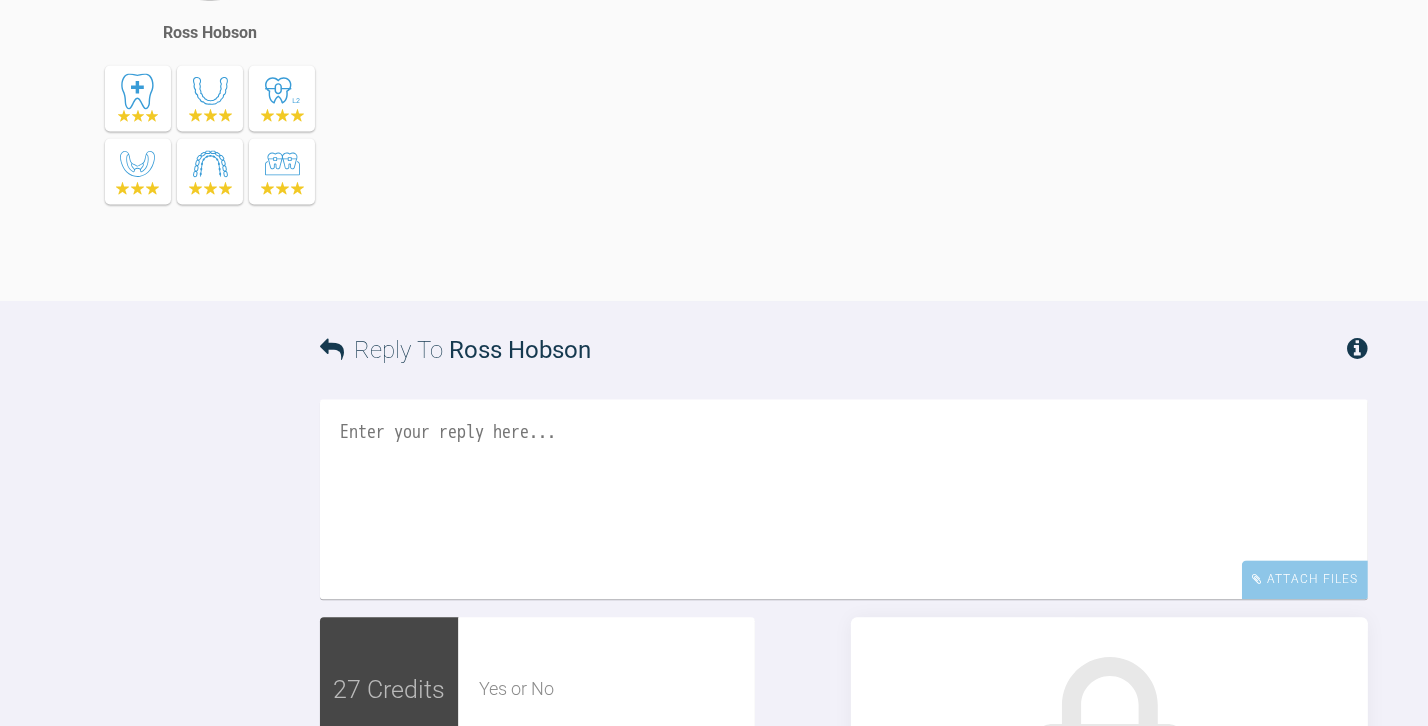 click on "yep - could end up  with 4 extns
if happy to start non extsn laceback all canines (UR3 is less impt)
bond low 7's when bonding lowers" at bounding box center (894, 34) 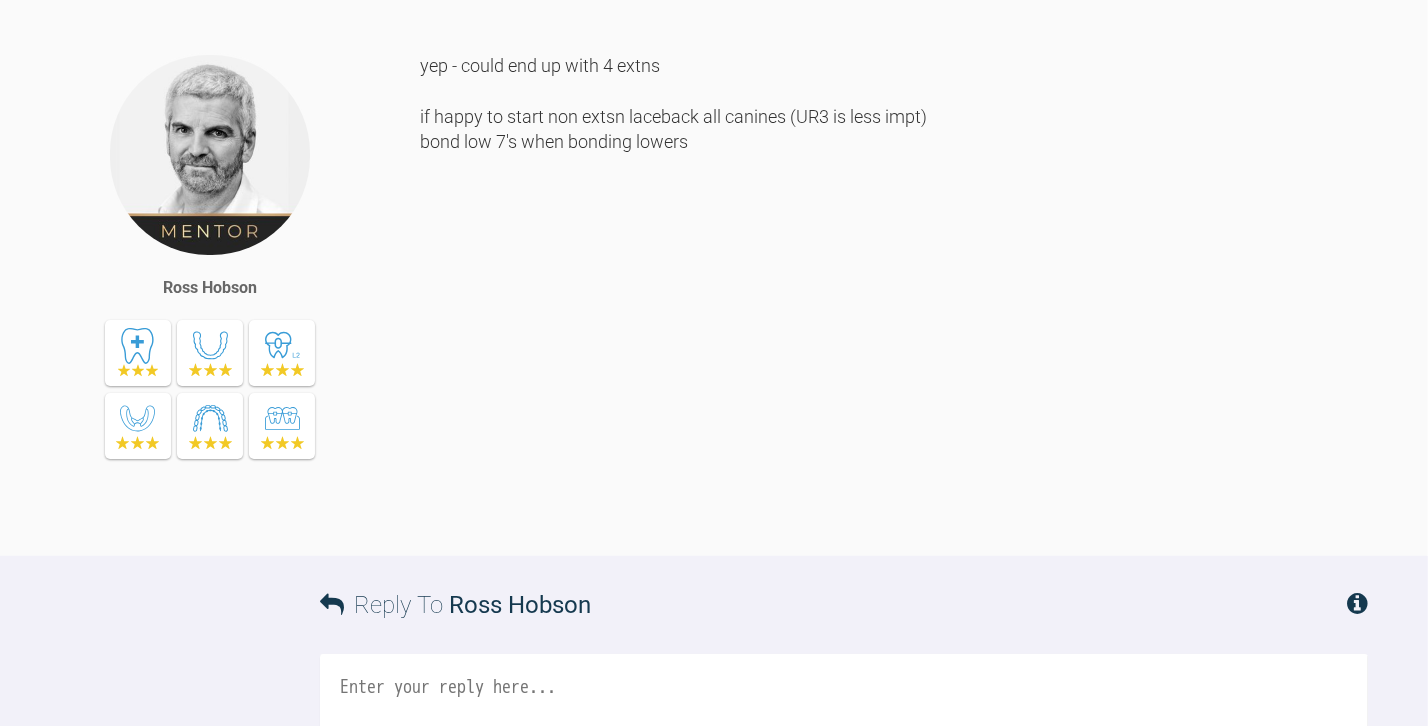 scroll, scrollTop: 3684, scrollLeft: 0, axis: vertical 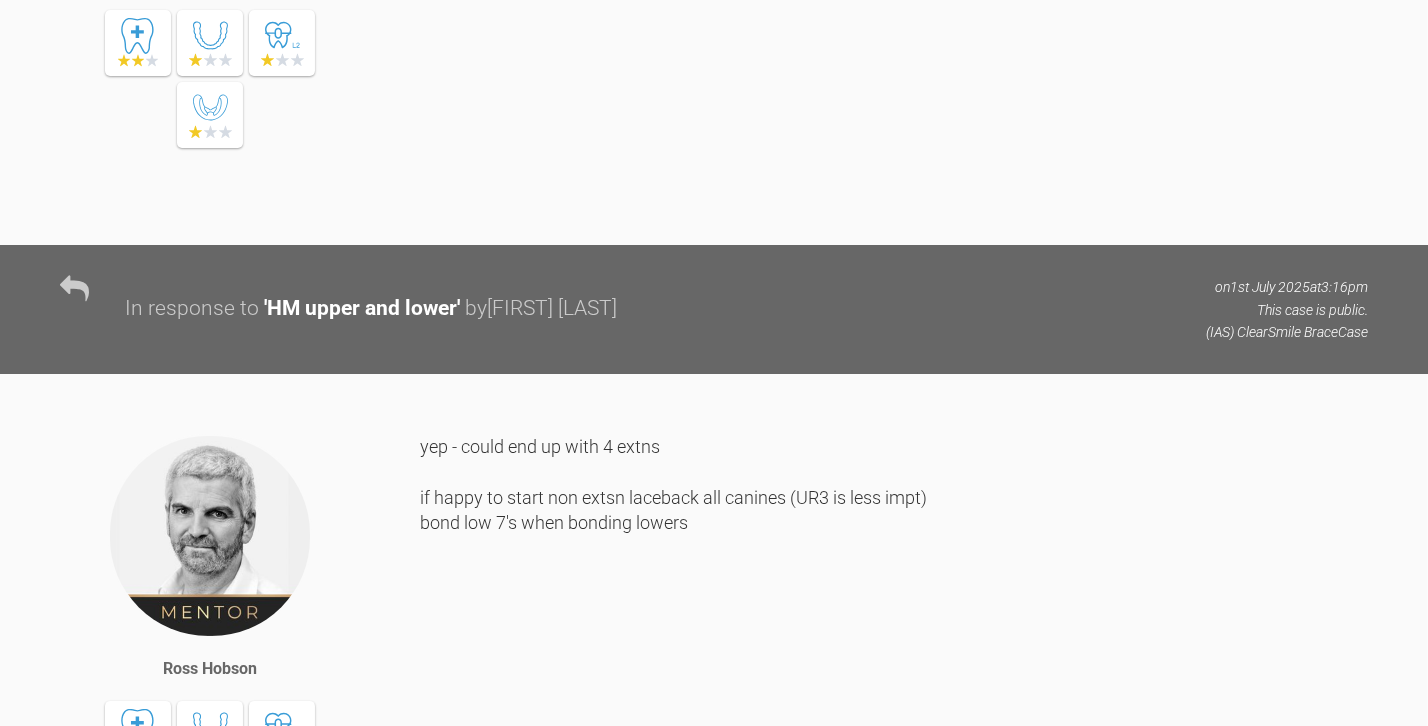 drag, startPoint x: 594, startPoint y: 312, endPoint x: 440, endPoint y: 200, distance: 190.4206 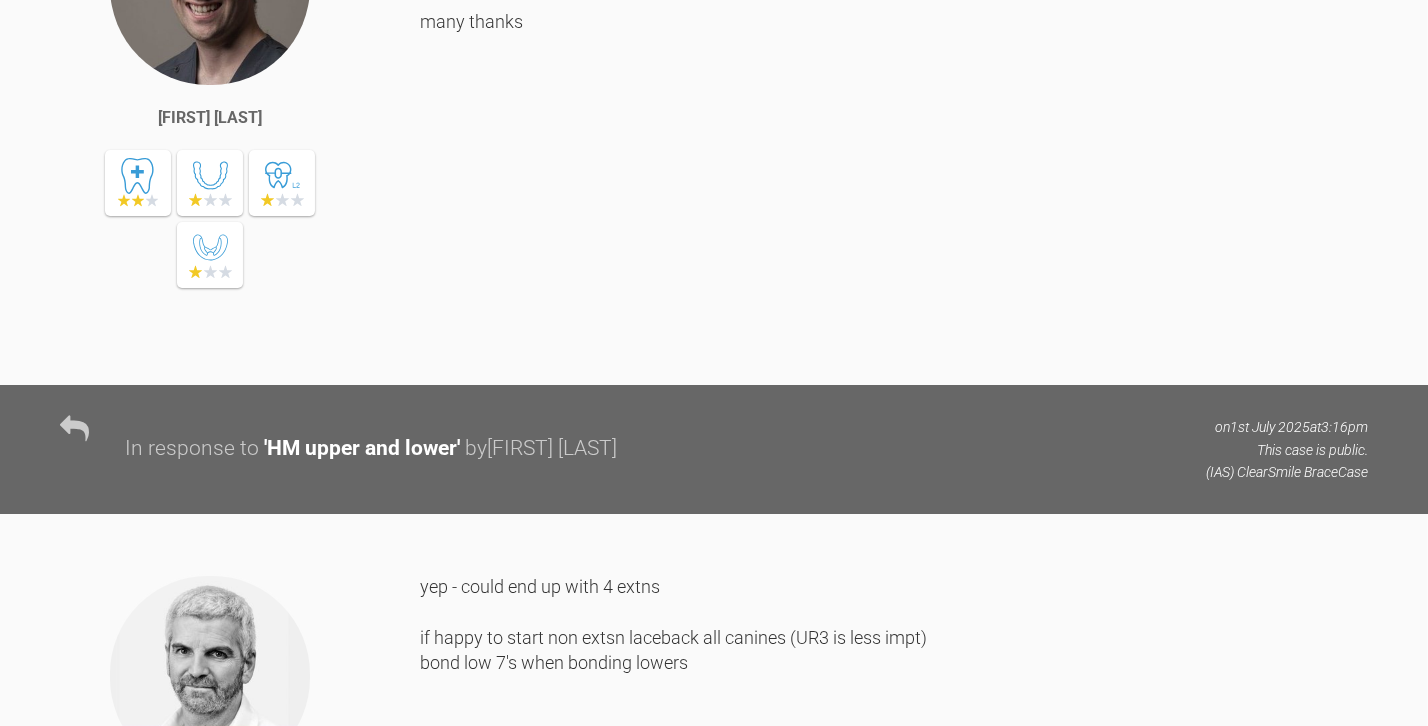 scroll, scrollTop: 3545, scrollLeft: 0, axis: vertical 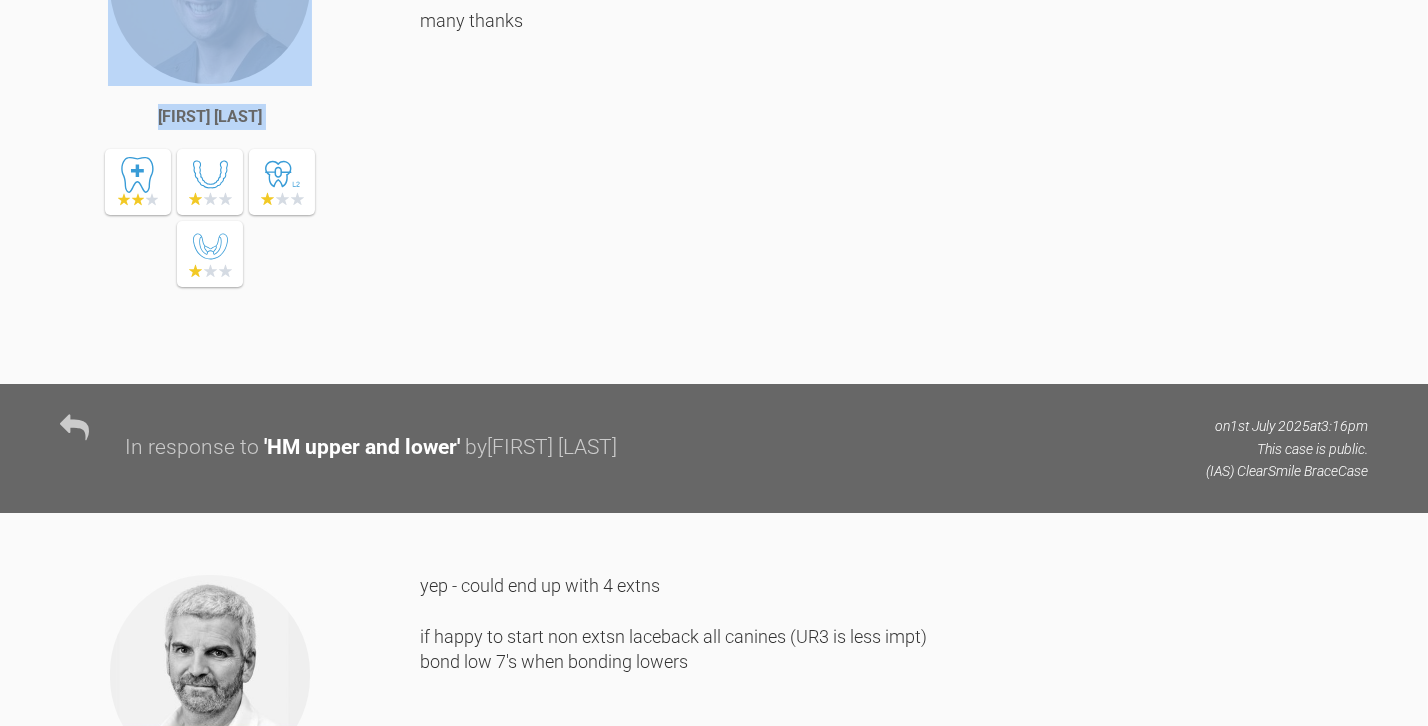 drag, startPoint x: 408, startPoint y: 324, endPoint x: 697, endPoint y: 294, distance: 290.55292 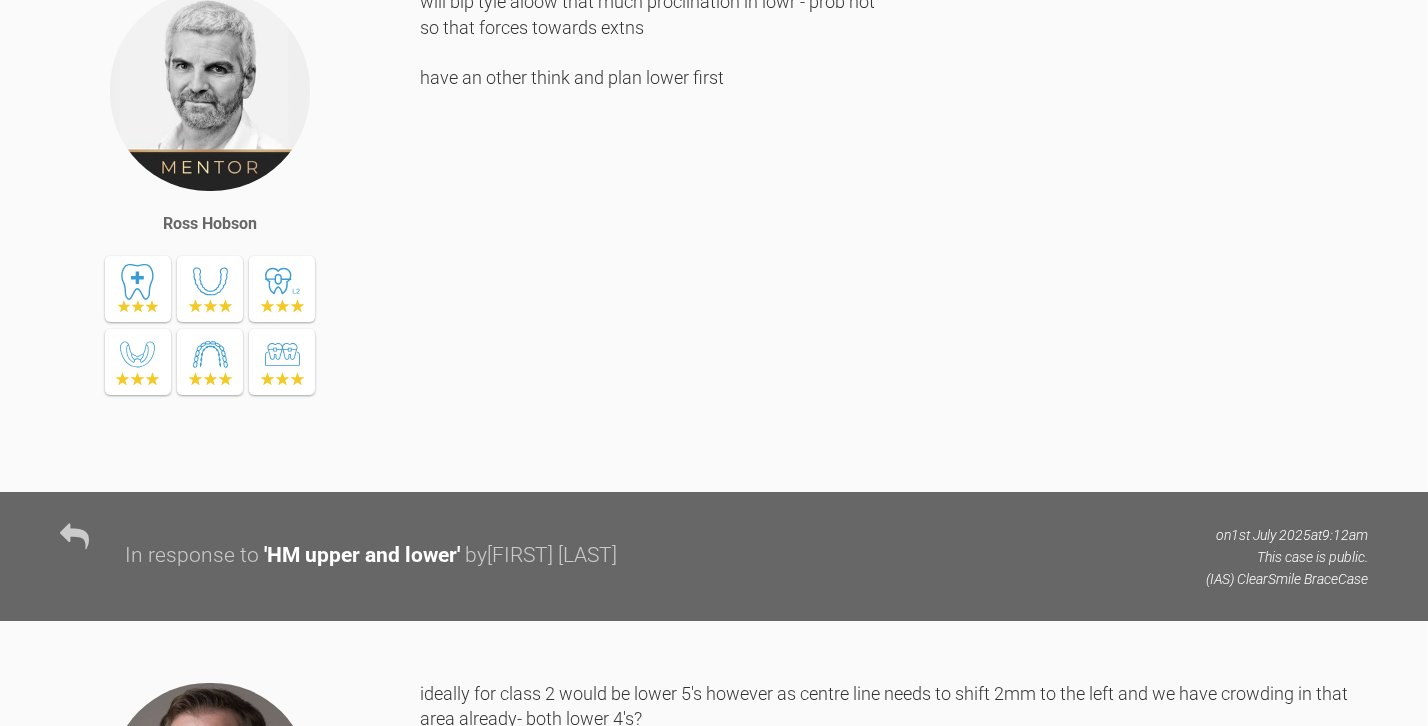 scroll, scrollTop: 1454, scrollLeft: 0, axis: vertical 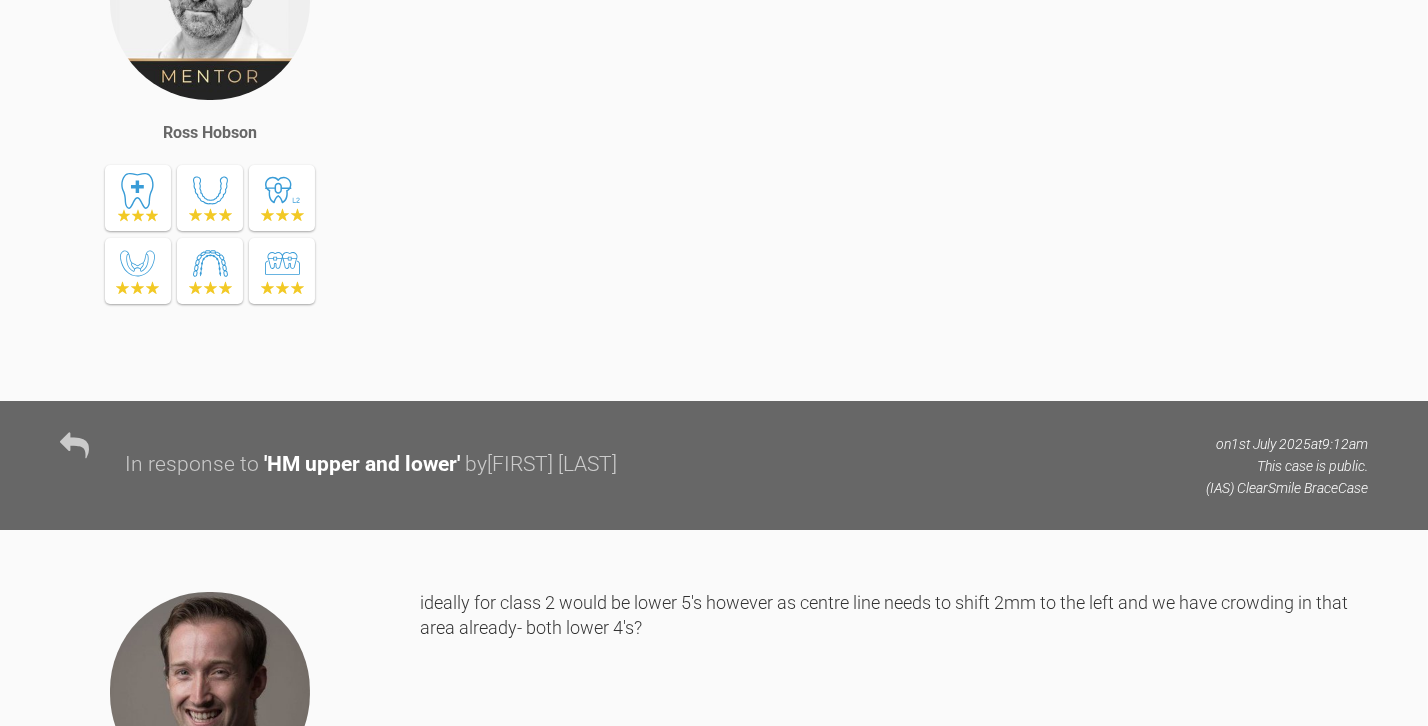 drag, startPoint x: 436, startPoint y: 419, endPoint x: 782, endPoint y: 425, distance: 346.05203 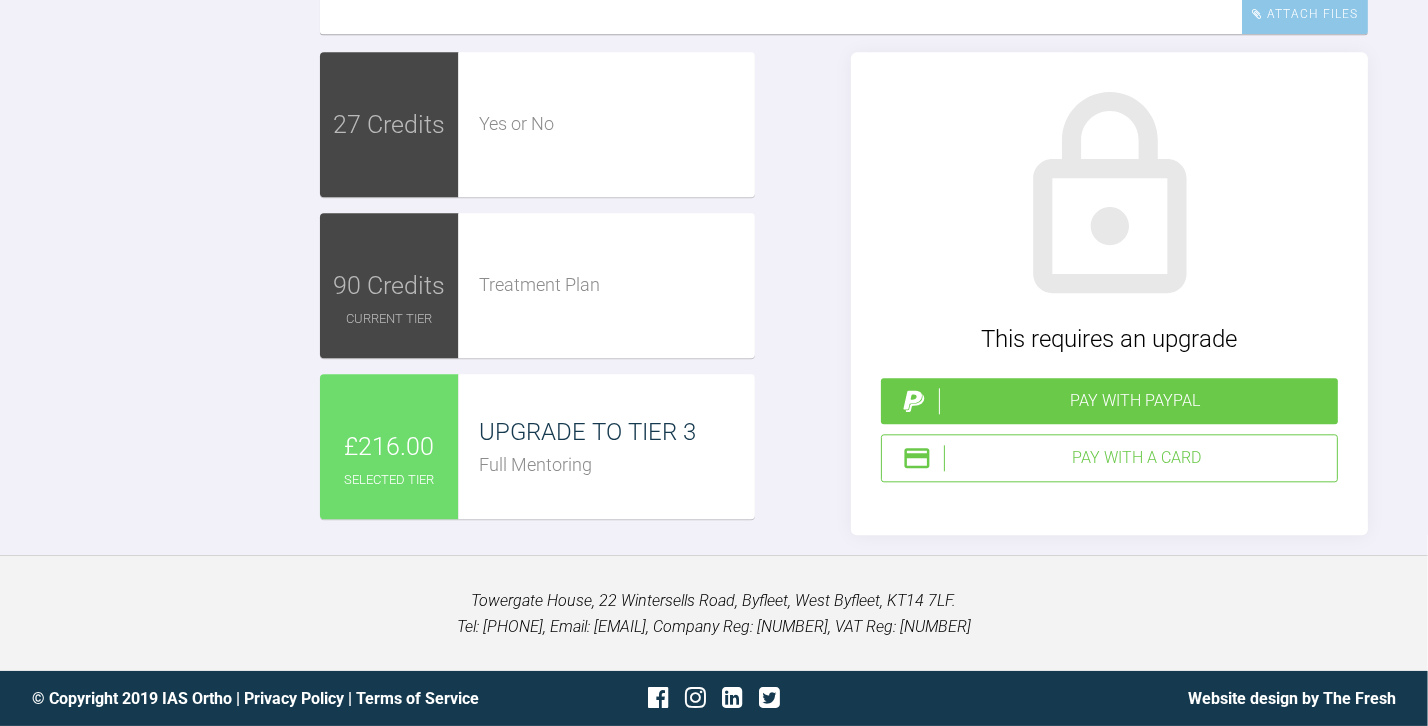 scroll, scrollTop: 4272, scrollLeft: 0, axis: vertical 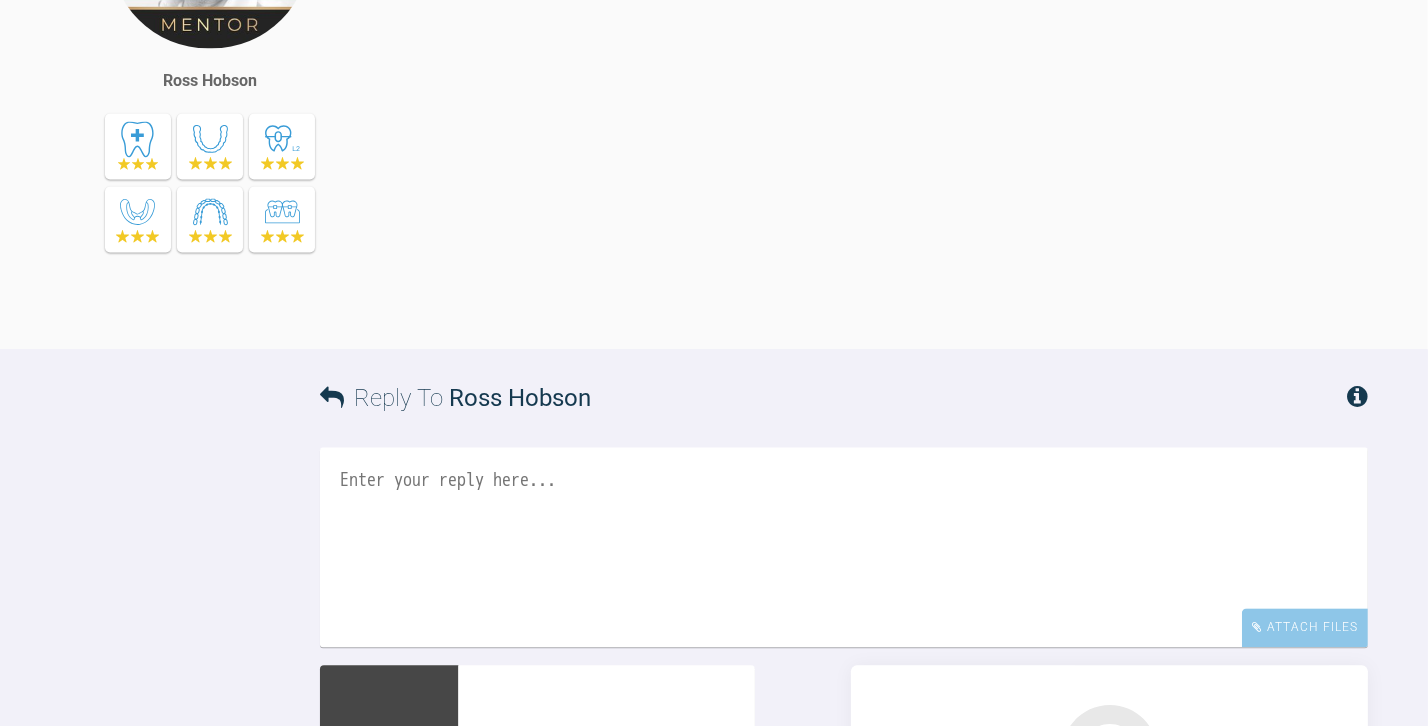 drag, startPoint x: 508, startPoint y: 309, endPoint x: 849, endPoint y: 456, distance: 371.33542 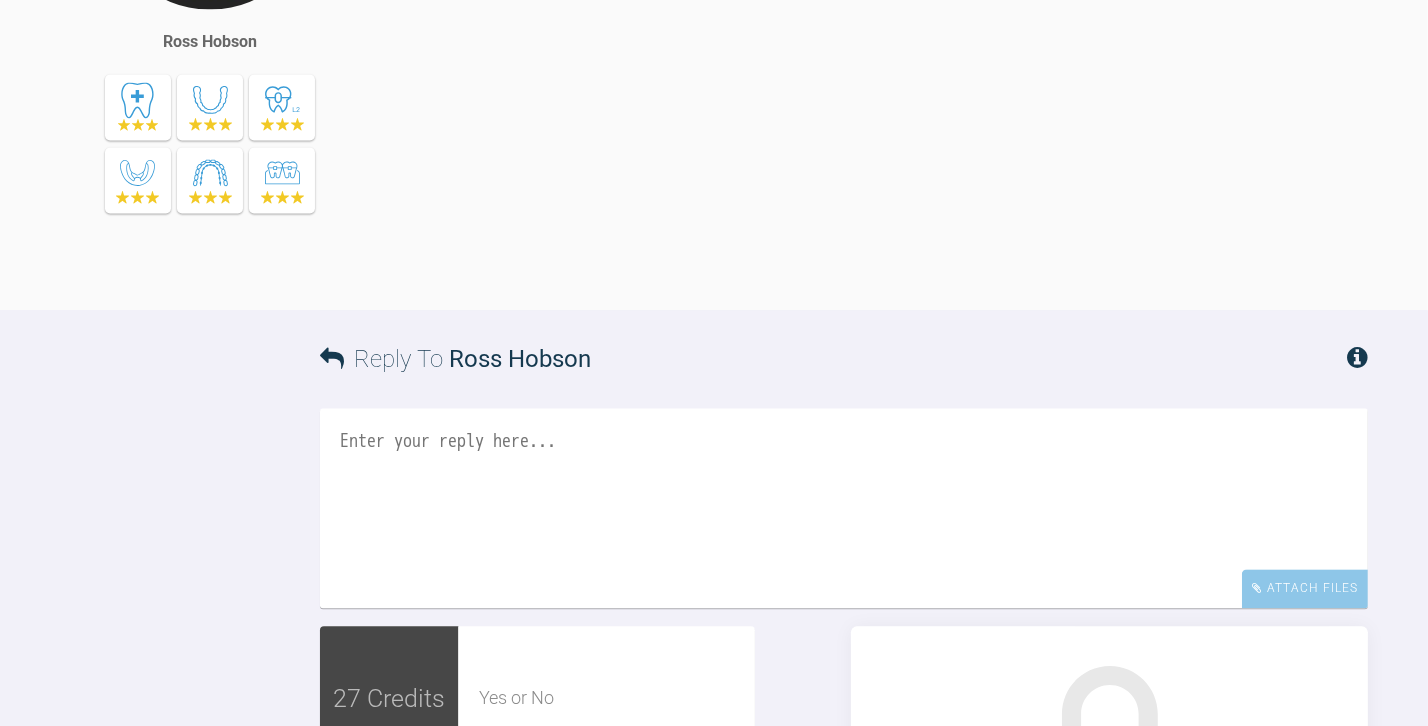 scroll, scrollTop: 4272, scrollLeft: 0, axis: vertical 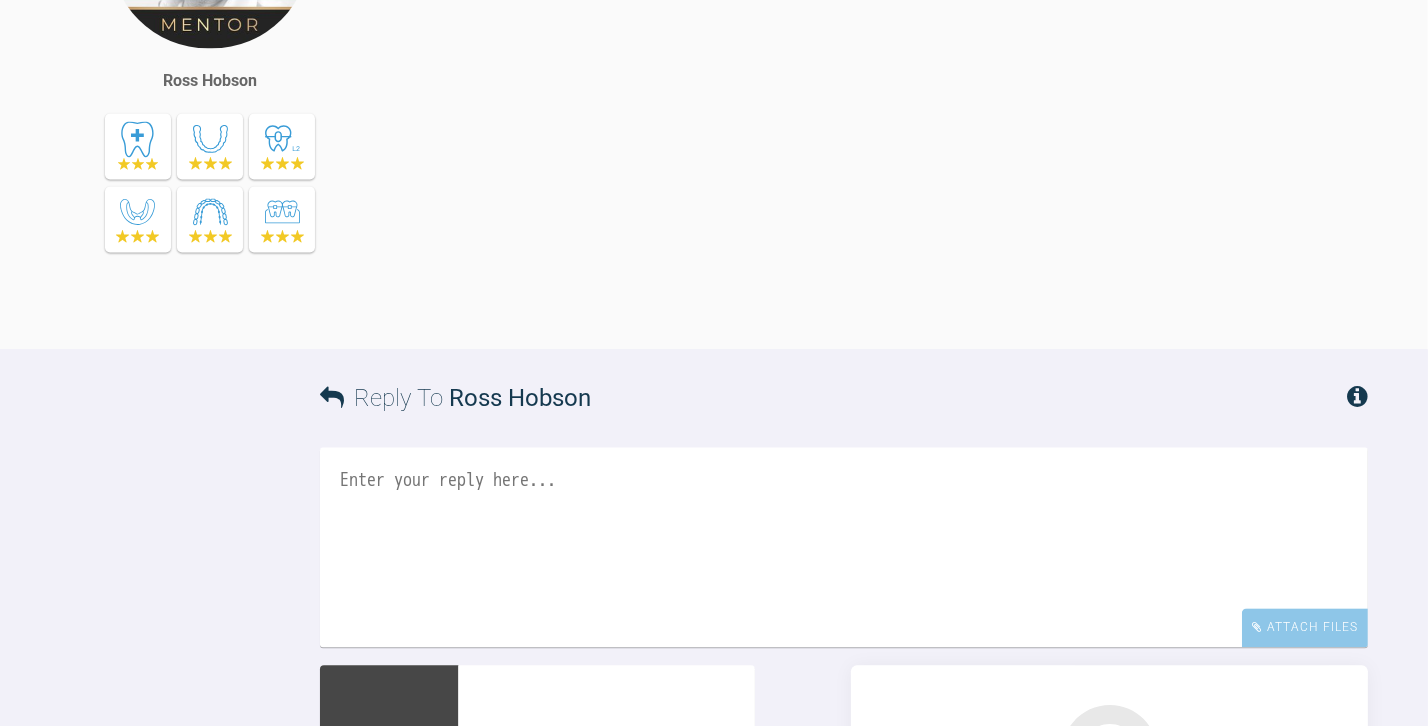 drag, startPoint x: 420, startPoint y: 299, endPoint x: 839, endPoint y: 385, distance: 427.73474 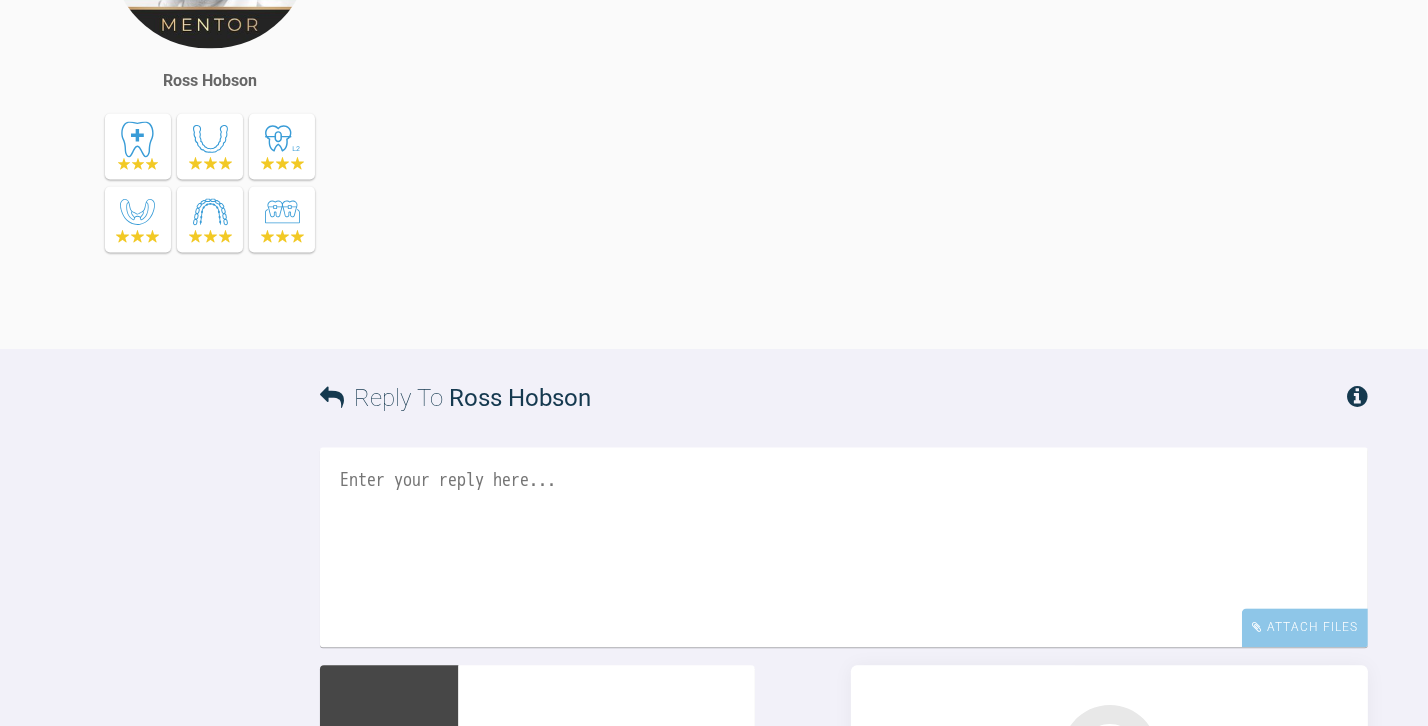 drag, startPoint x: 819, startPoint y: 382, endPoint x: 438, endPoint y: 322, distance: 385.69547 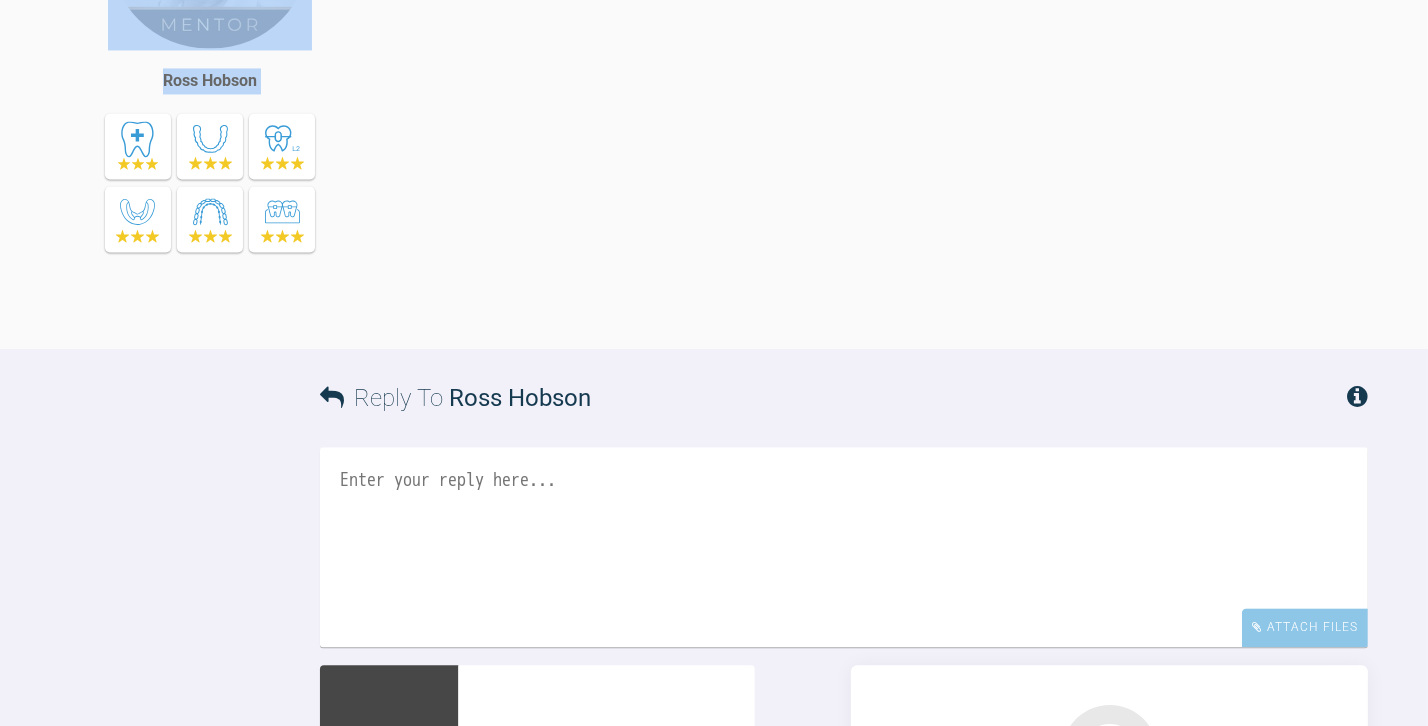 drag, startPoint x: 390, startPoint y: 285, endPoint x: 710, endPoint y: 384, distance: 334.96417 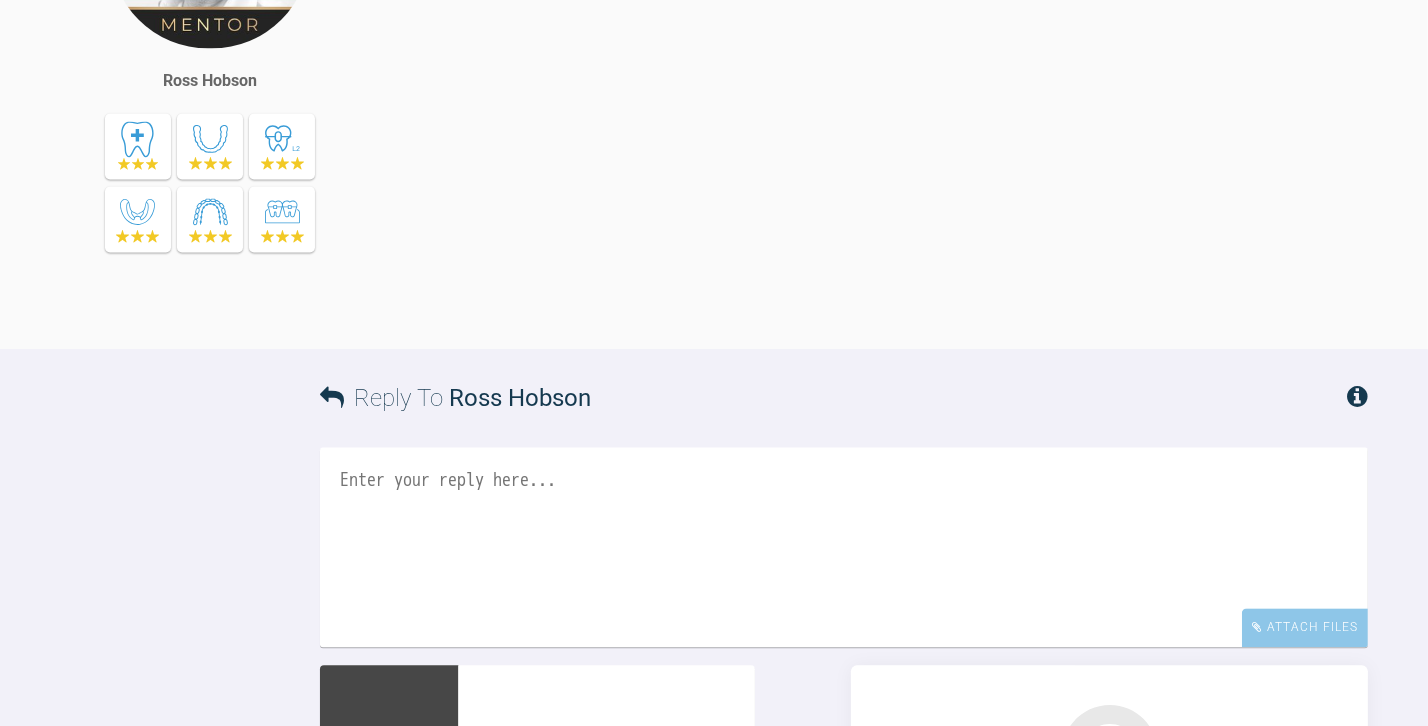 drag, startPoint x: 720, startPoint y: 371, endPoint x: 420, endPoint y: 286, distance: 311.80923 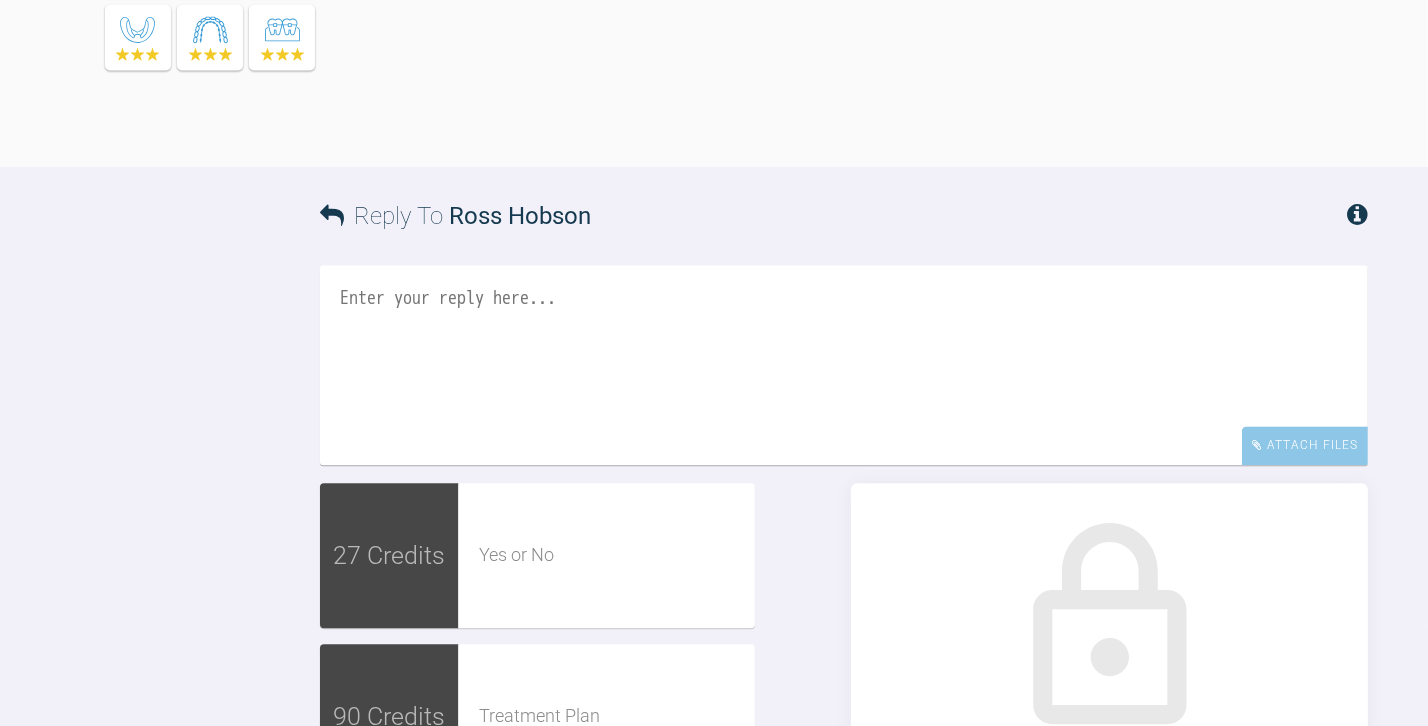 click on "yep - could end up  with 4 extns
if happy to start non extsn laceback all canines (UR3 is less impt)
bond low 7's when bonding lowers" at bounding box center [894, -100] 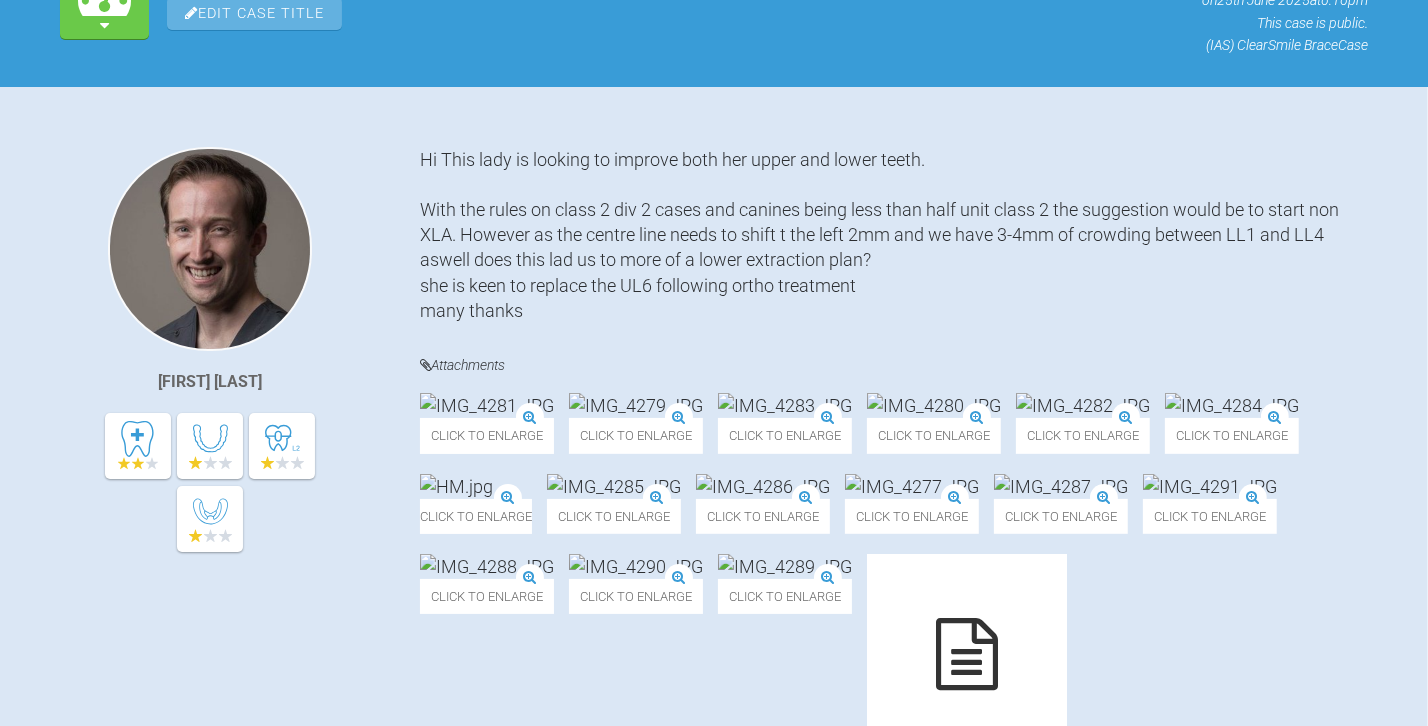 scroll, scrollTop: 181, scrollLeft: 0, axis: vertical 